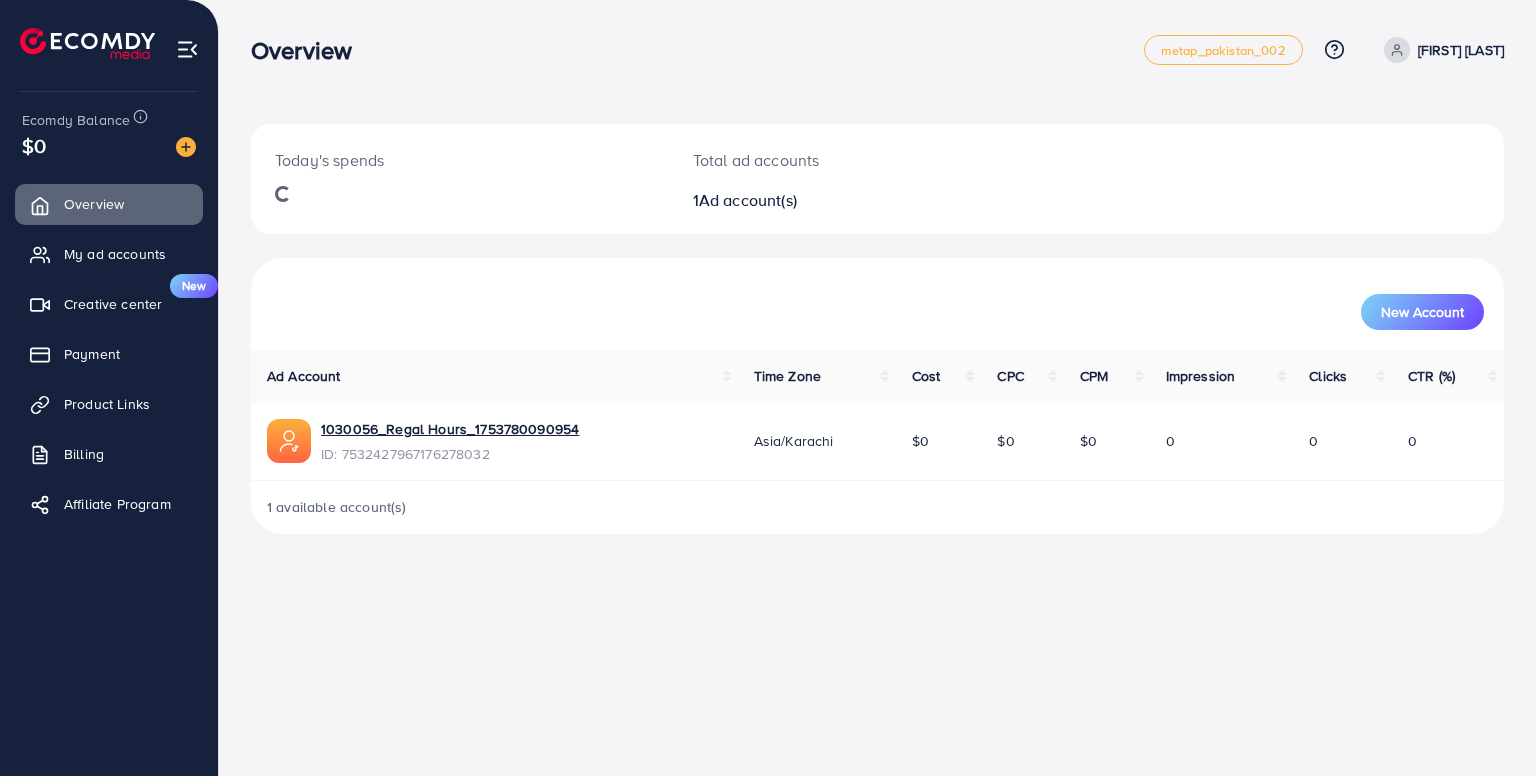scroll, scrollTop: 0, scrollLeft: 0, axis: both 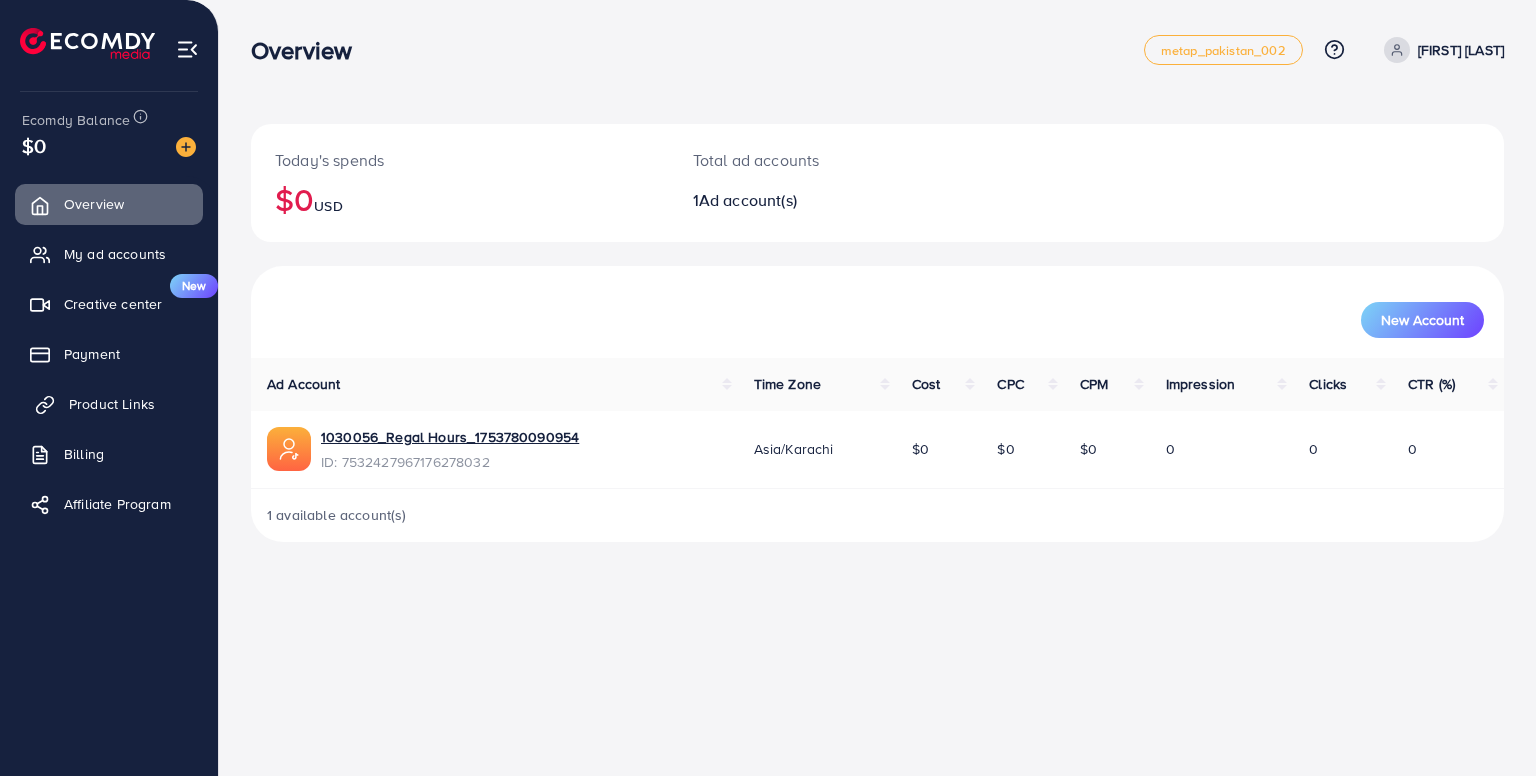 click on "Product Links" at bounding box center [112, 404] 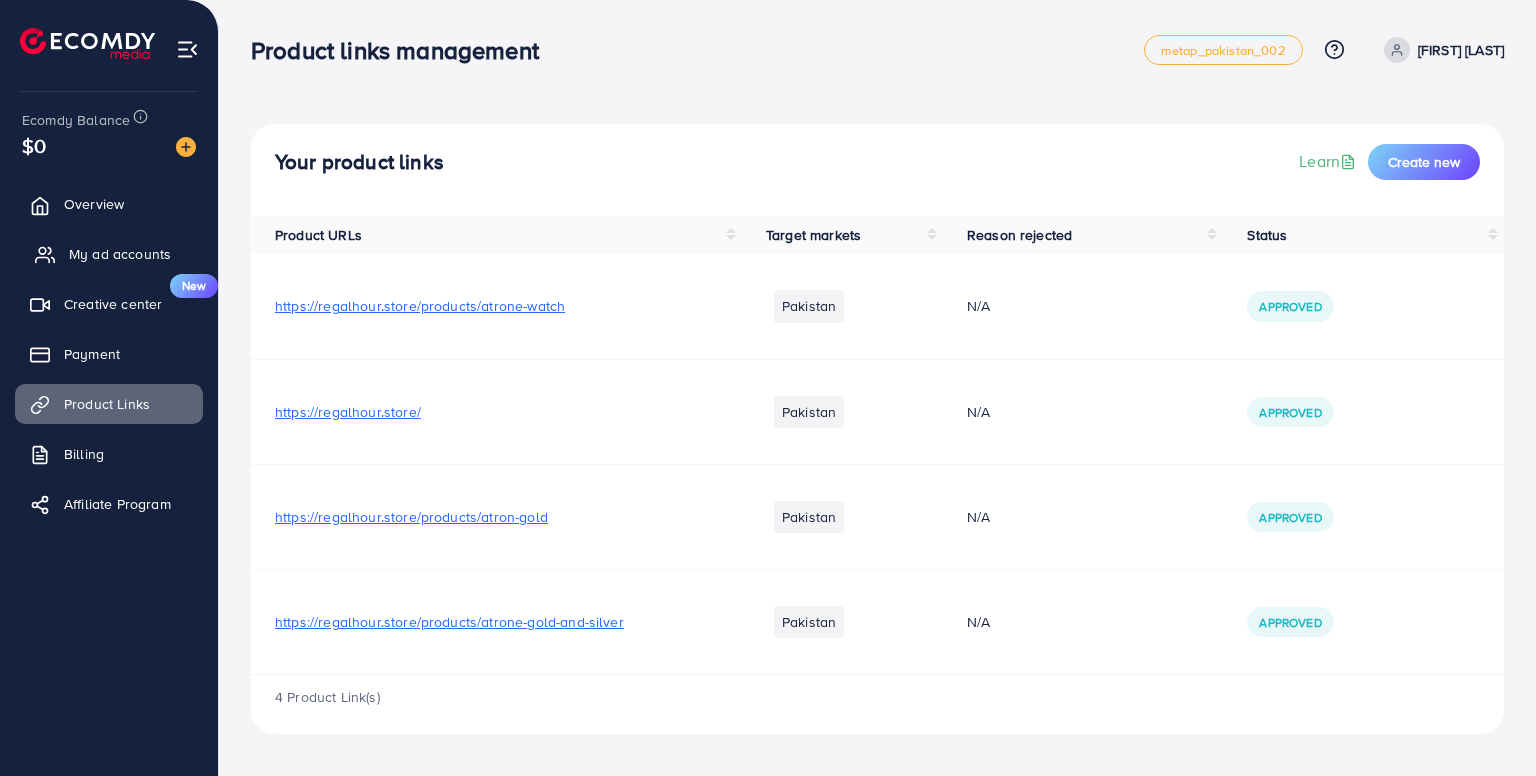 click on "My ad accounts" at bounding box center (120, 254) 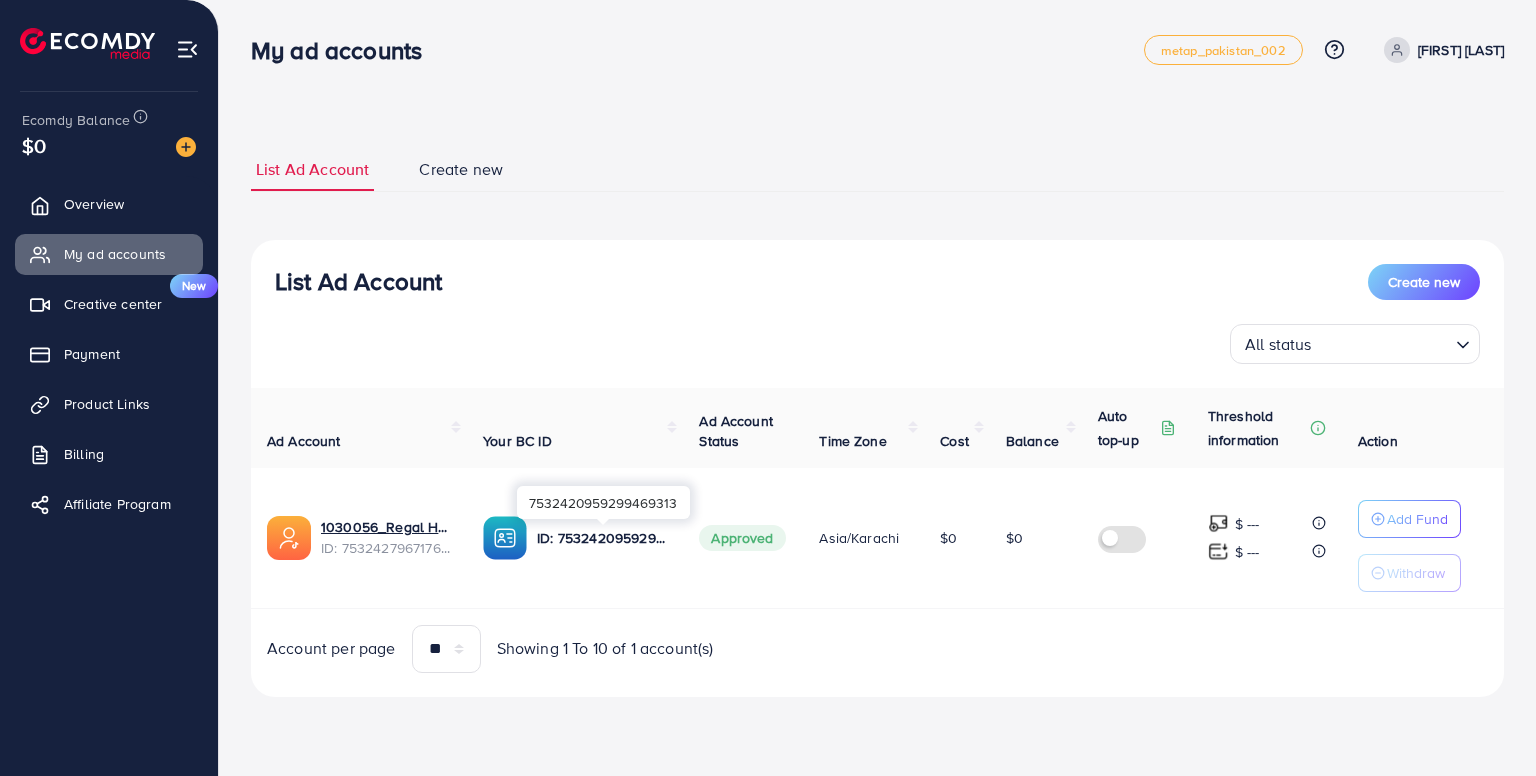 click on "ID: 7532420959299469313" at bounding box center (602, 538) 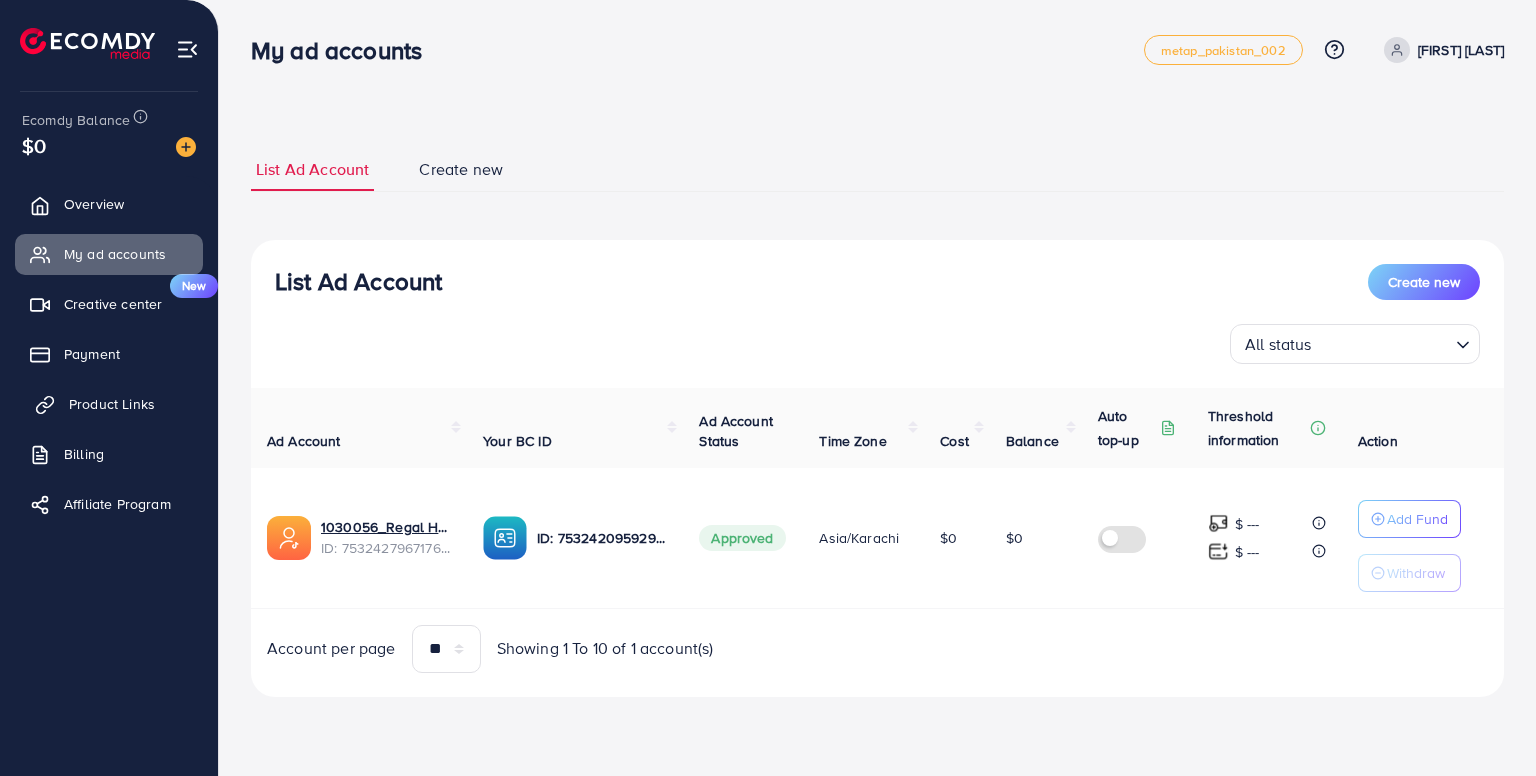 click on "Product Links" at bounding box center (112, 404) 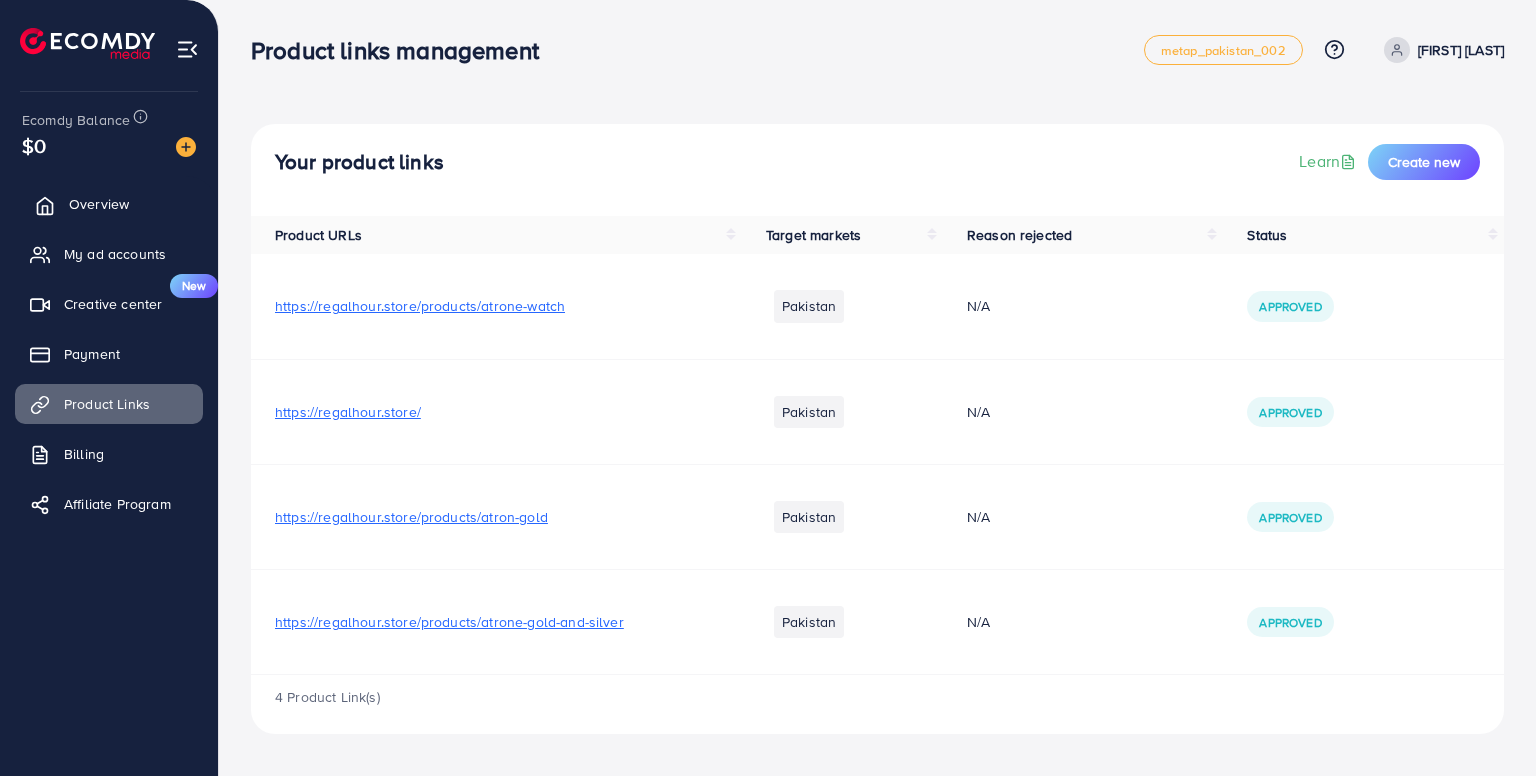 click on "Overview" at bounding box center (109, 204) 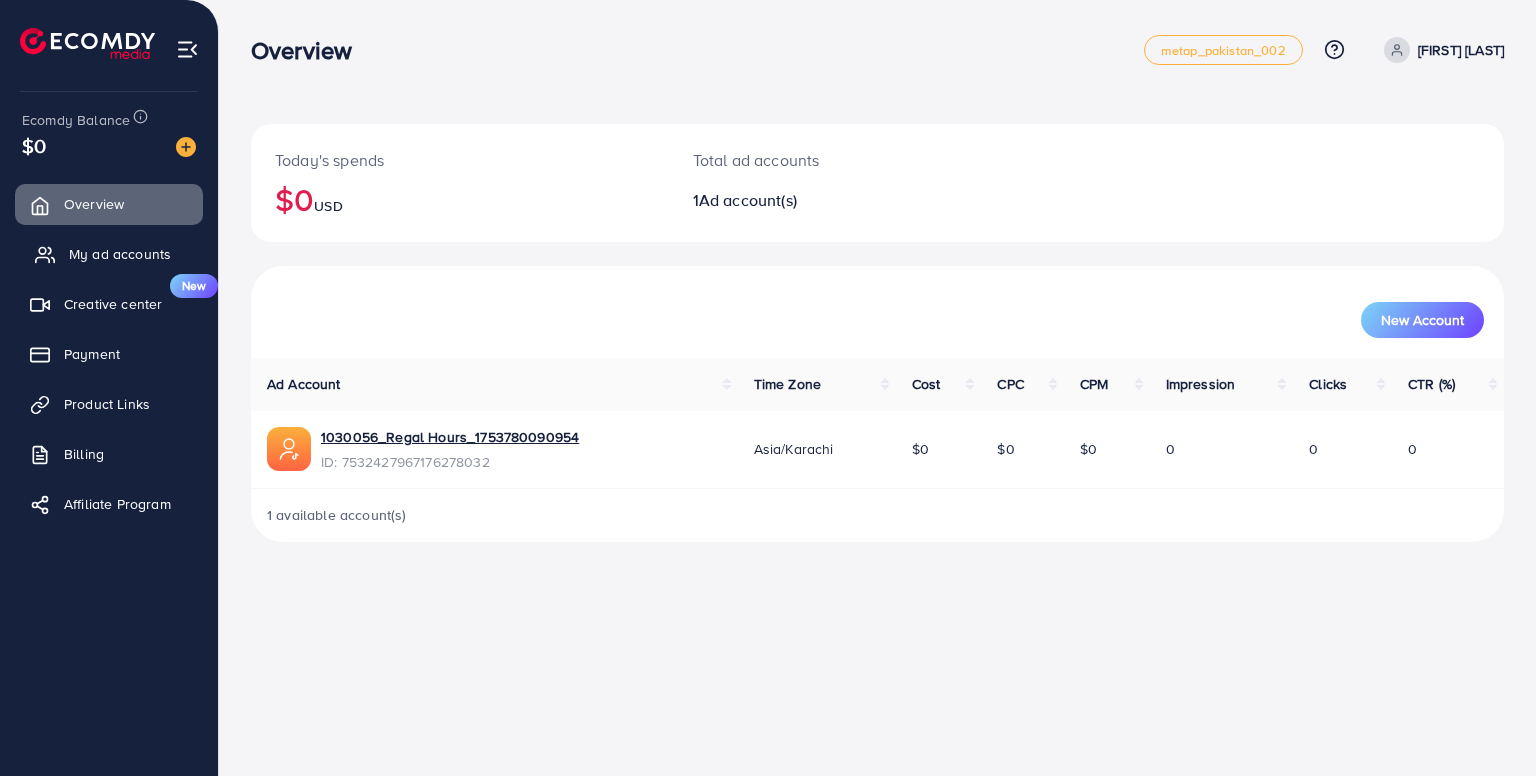 click on "My ad accounts" at bounding box center [120, 254] 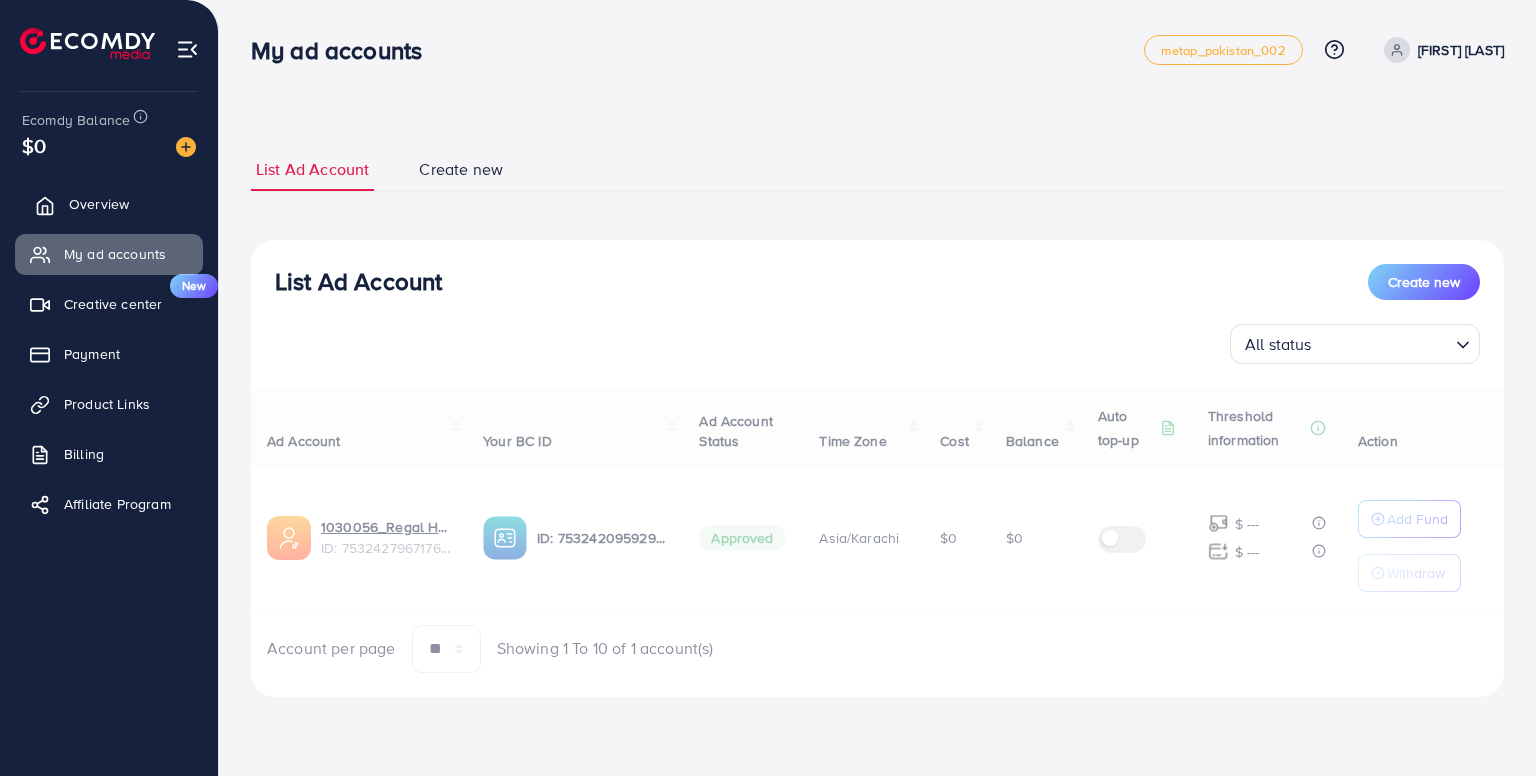 click on "Overview" at bounding box center (109, 204) 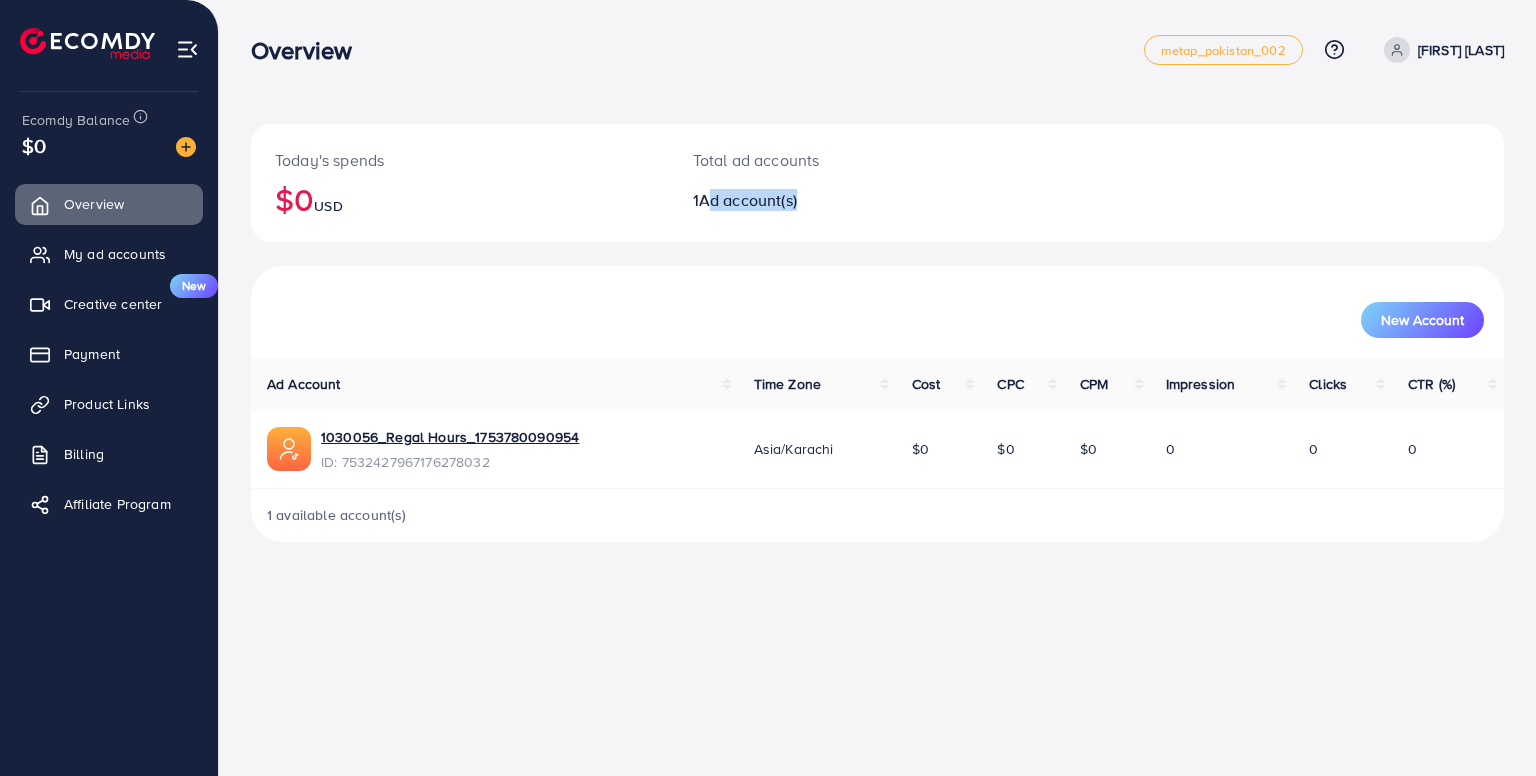 drag, startPoint x: 728, startPoint y: 237, endPoint x: 930, endPoint y: 245, distance: 202.15836 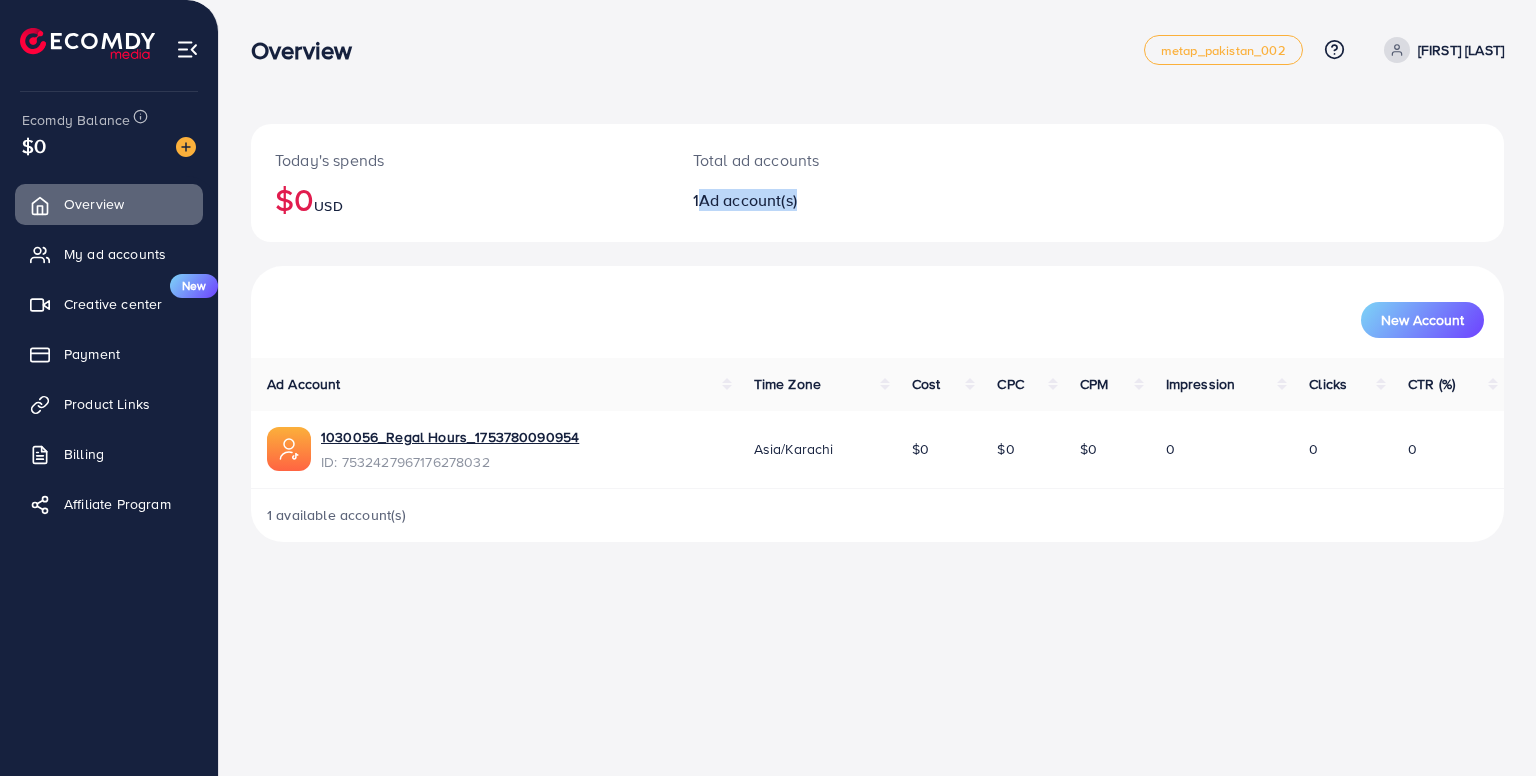 drag, startPoint x: 685, startPoint y: 201, endPoint x: 852, endPoint y: 221, distance: 168.19334 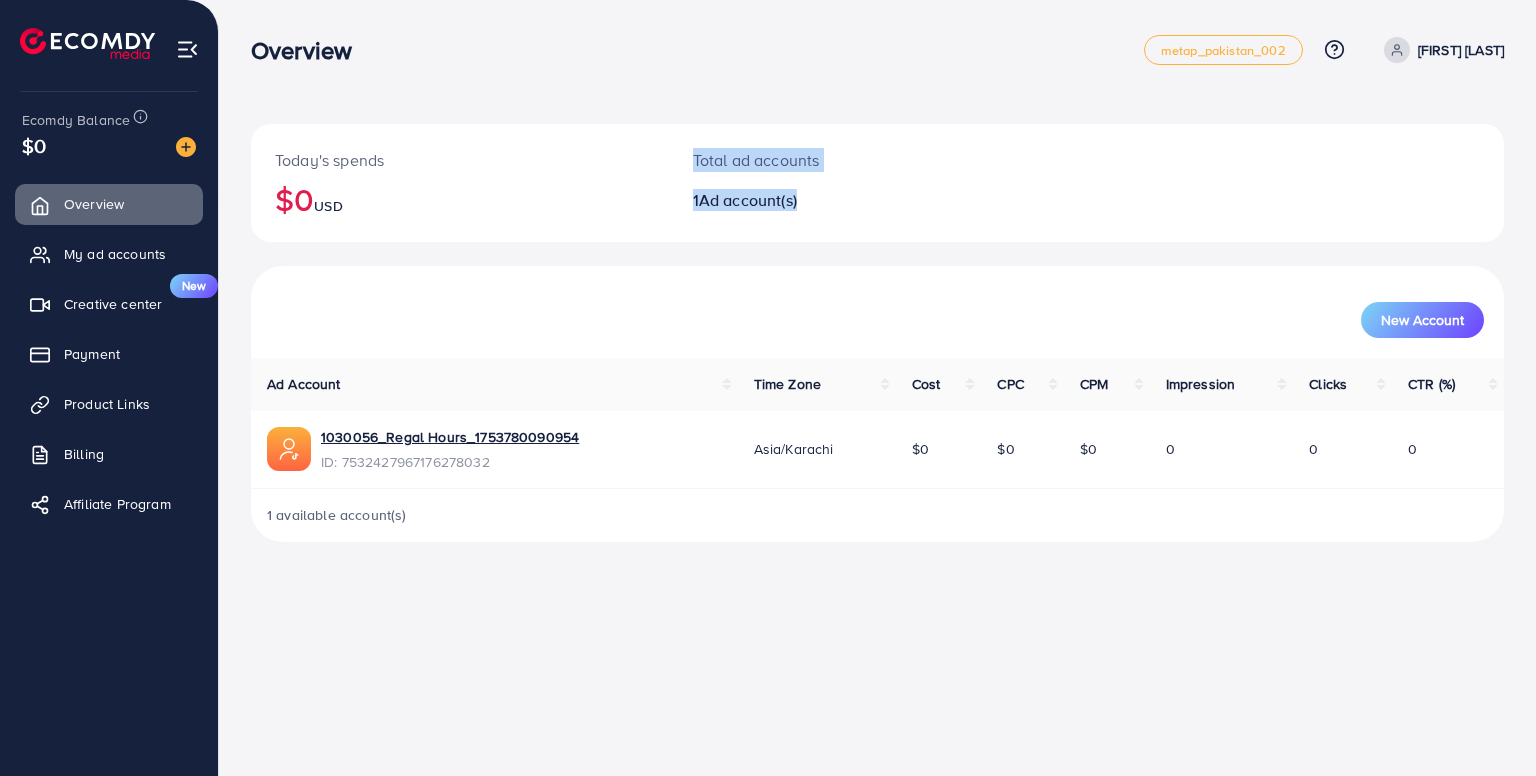drag, startPoint x: 847, startPoint y: 210, endPoint x: 633, endPoint y: 197, distance: 214.3945 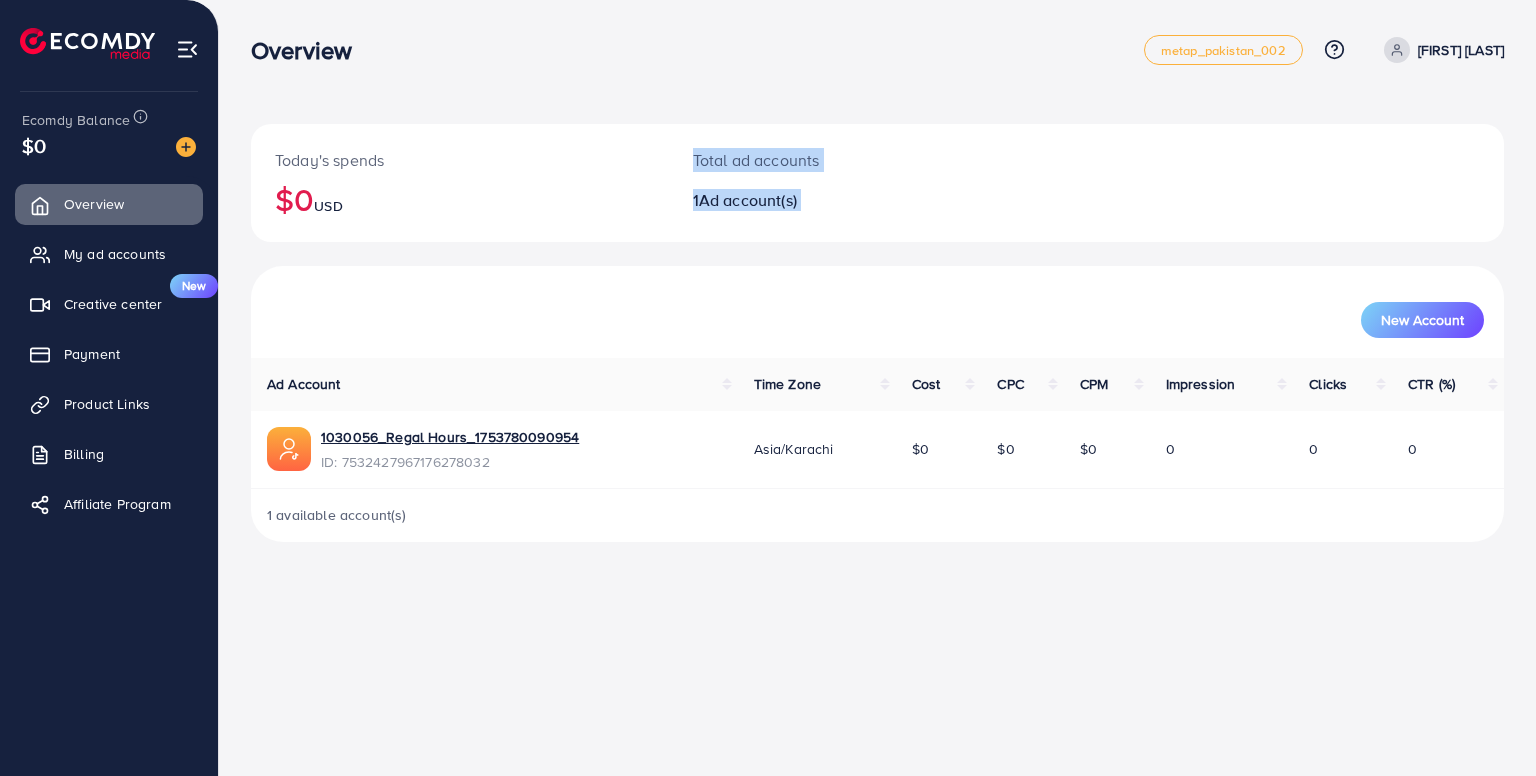 drag, startPoint x: 620, startPoint y: 202, endPoint x: 866, endPoint y: 231, distance: 247.70345 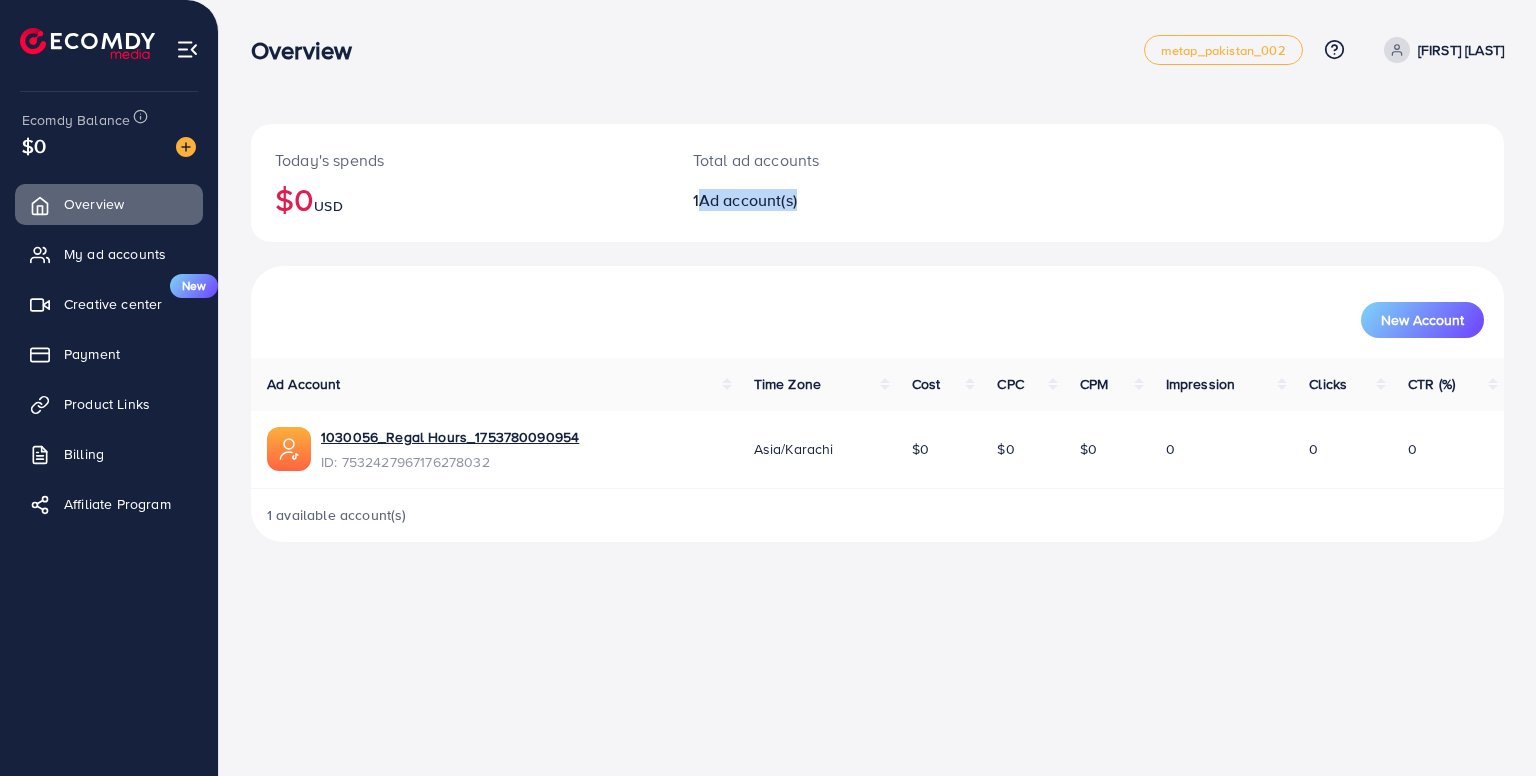 drag, startPoint x: 830, startPoint y: 223, endPoint x: 690, endPoint y: 219, distance: 140.05713 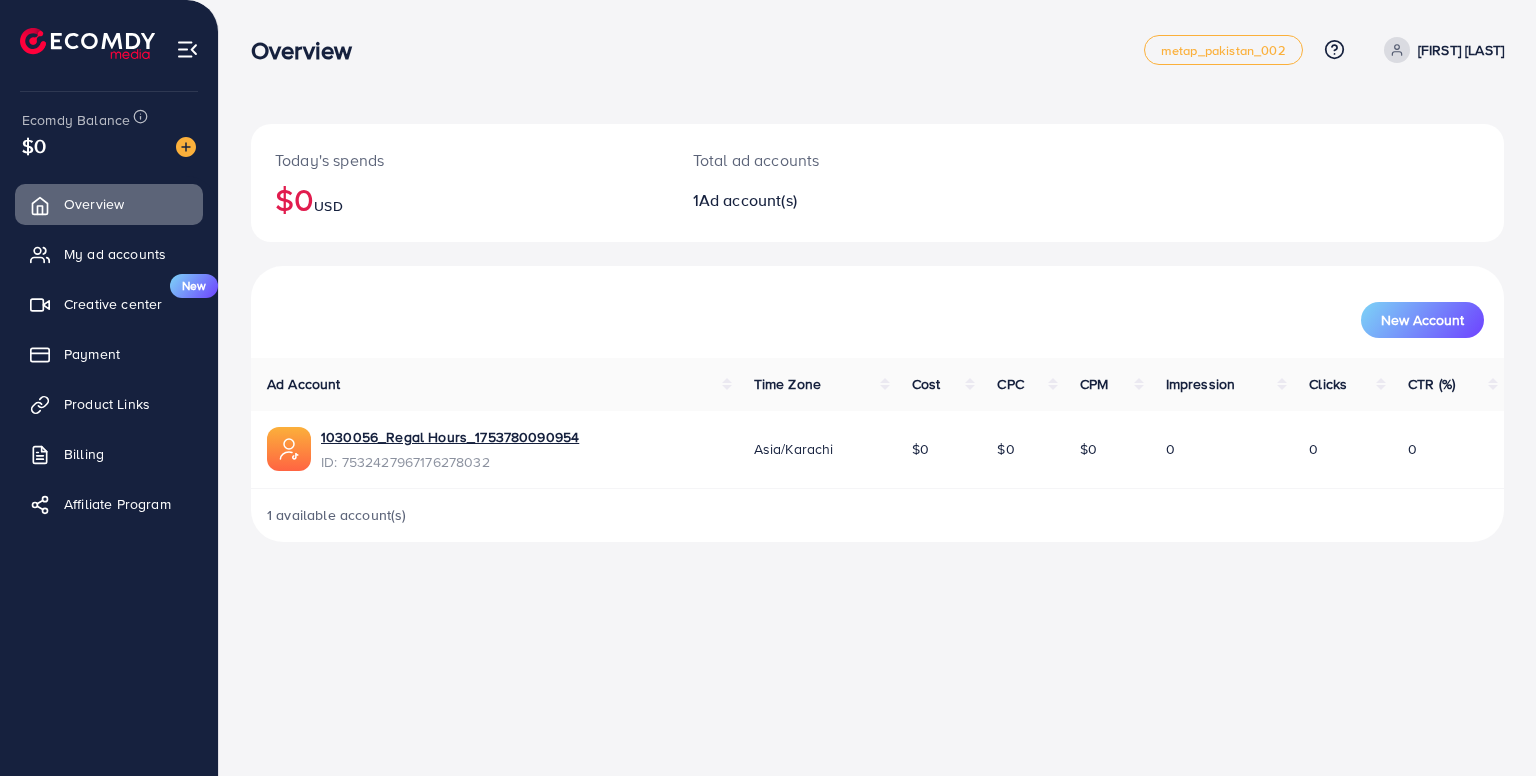 drag, startPoint x: 854, startPoint y: 207, endPoint x: 803, endPoint y: 273, distance: 83.40863 